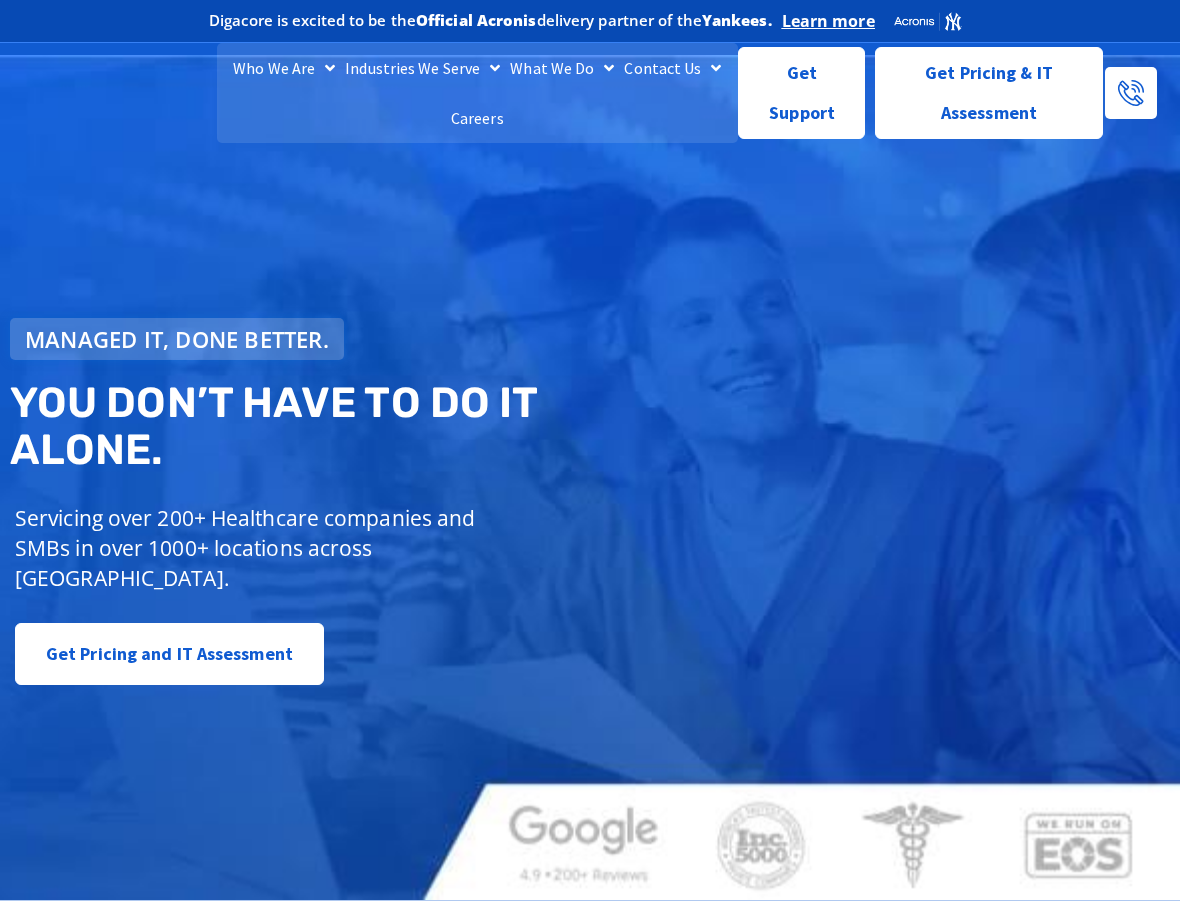 scroll, scrollTop: 0, scrollLeft: 0, axis: both 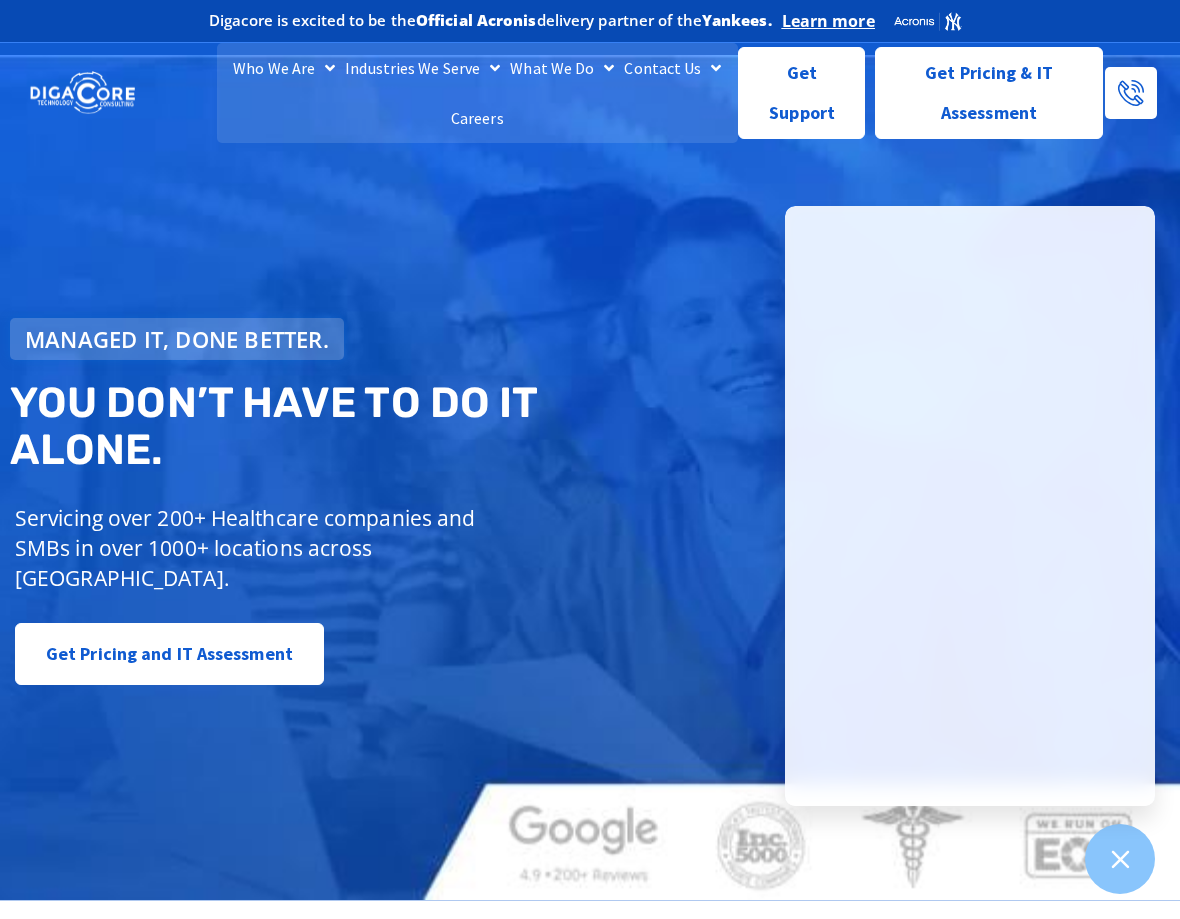 click 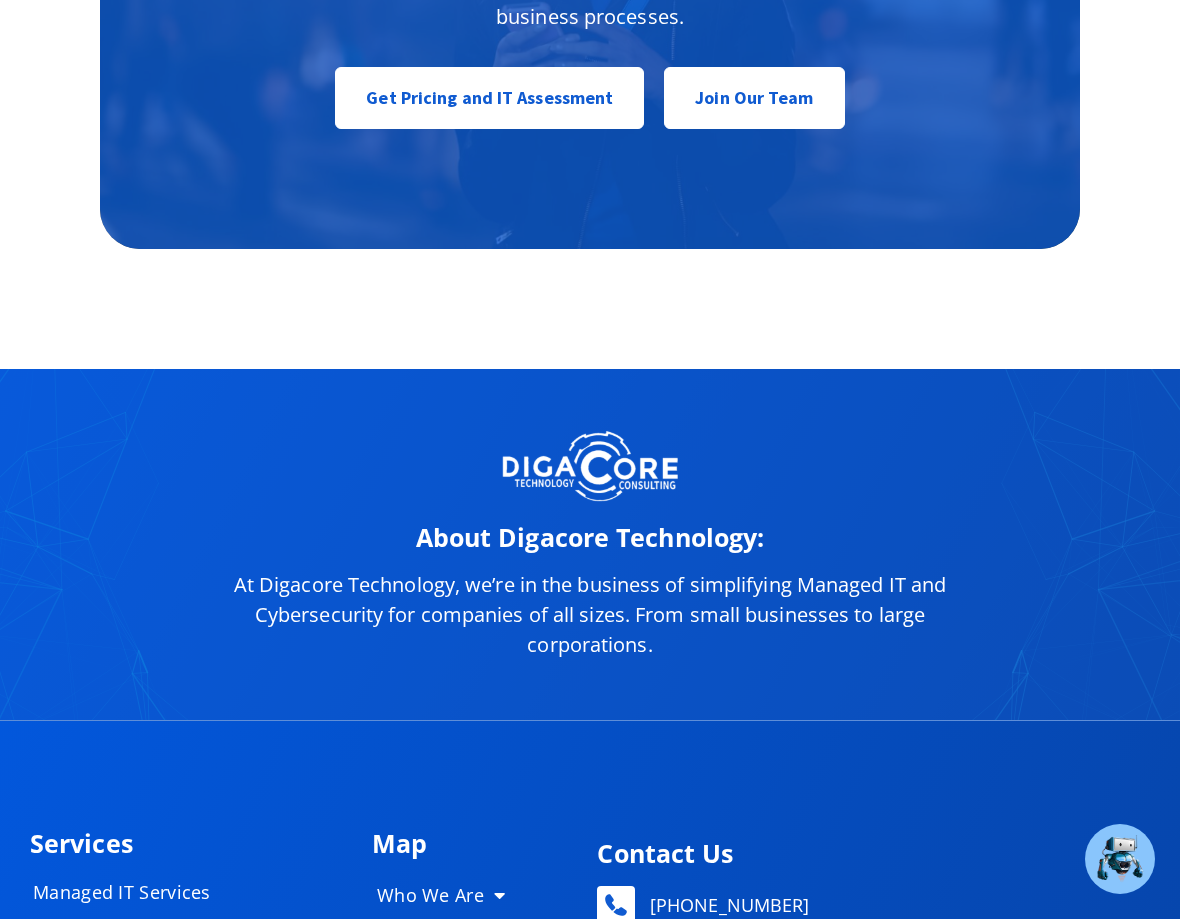 scroll, scrollTop: 9085, scrollLeft: 0, axis: vertical 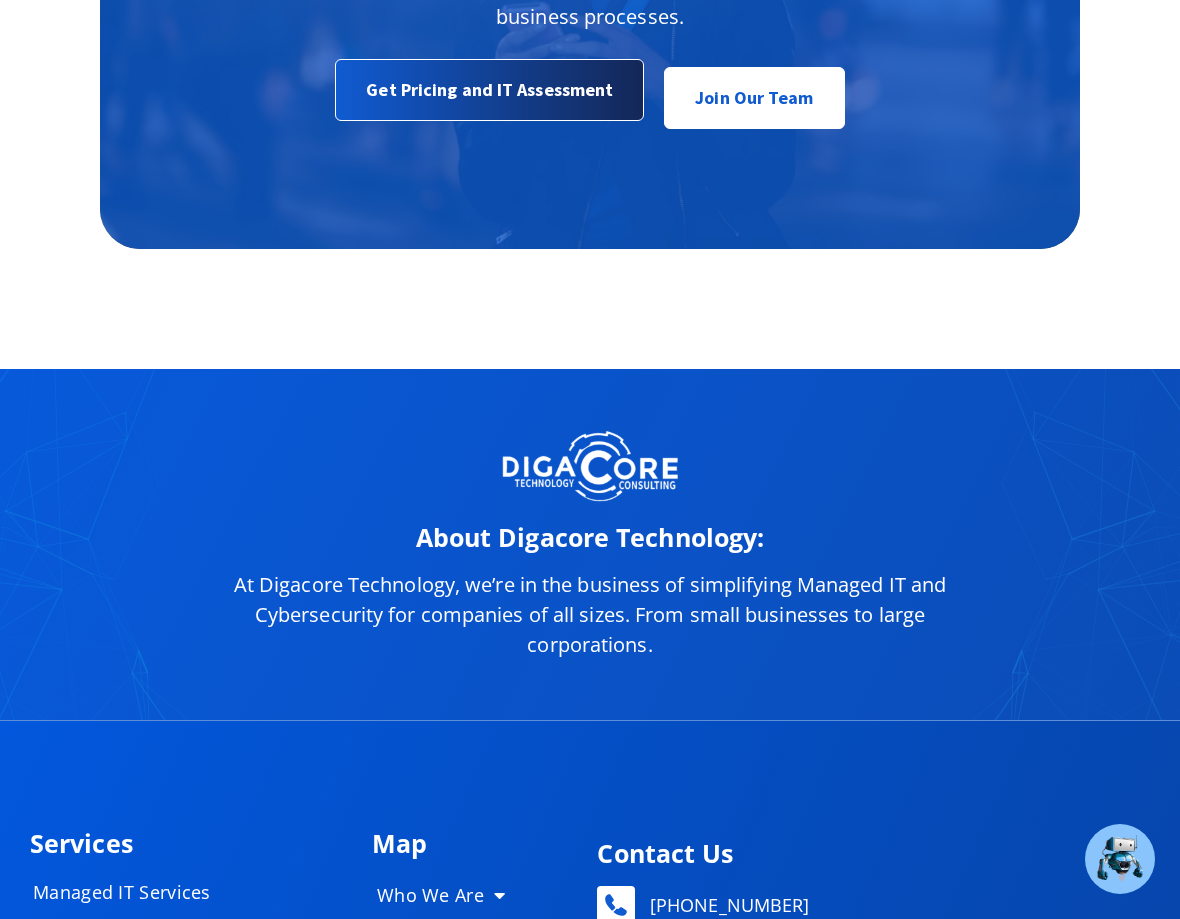 click on "Get Pricing and IT Assessment" at bounding box center (489, 90) 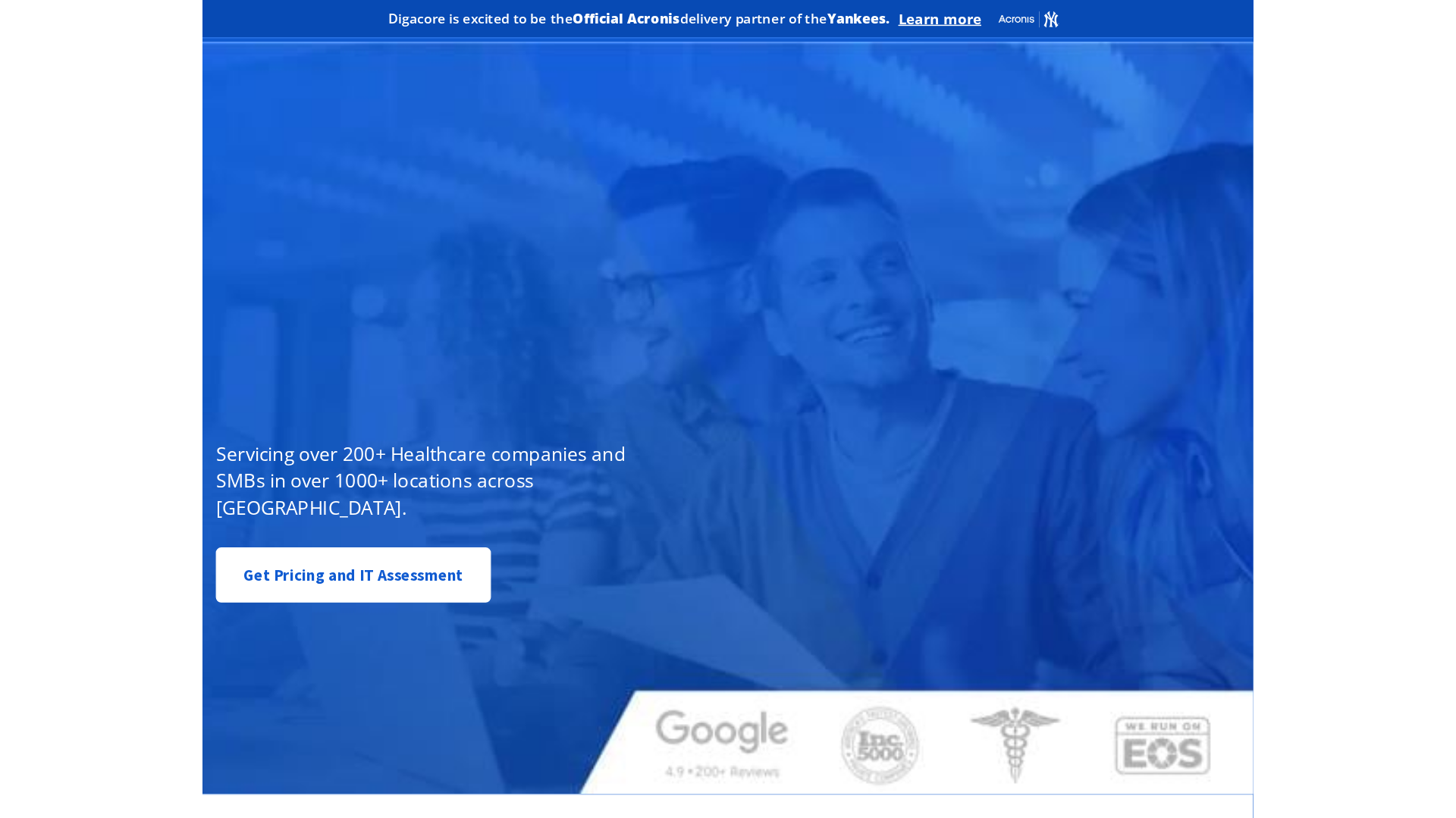 scroll, scrollTop: 0, scrollLeft: 0, axis: both 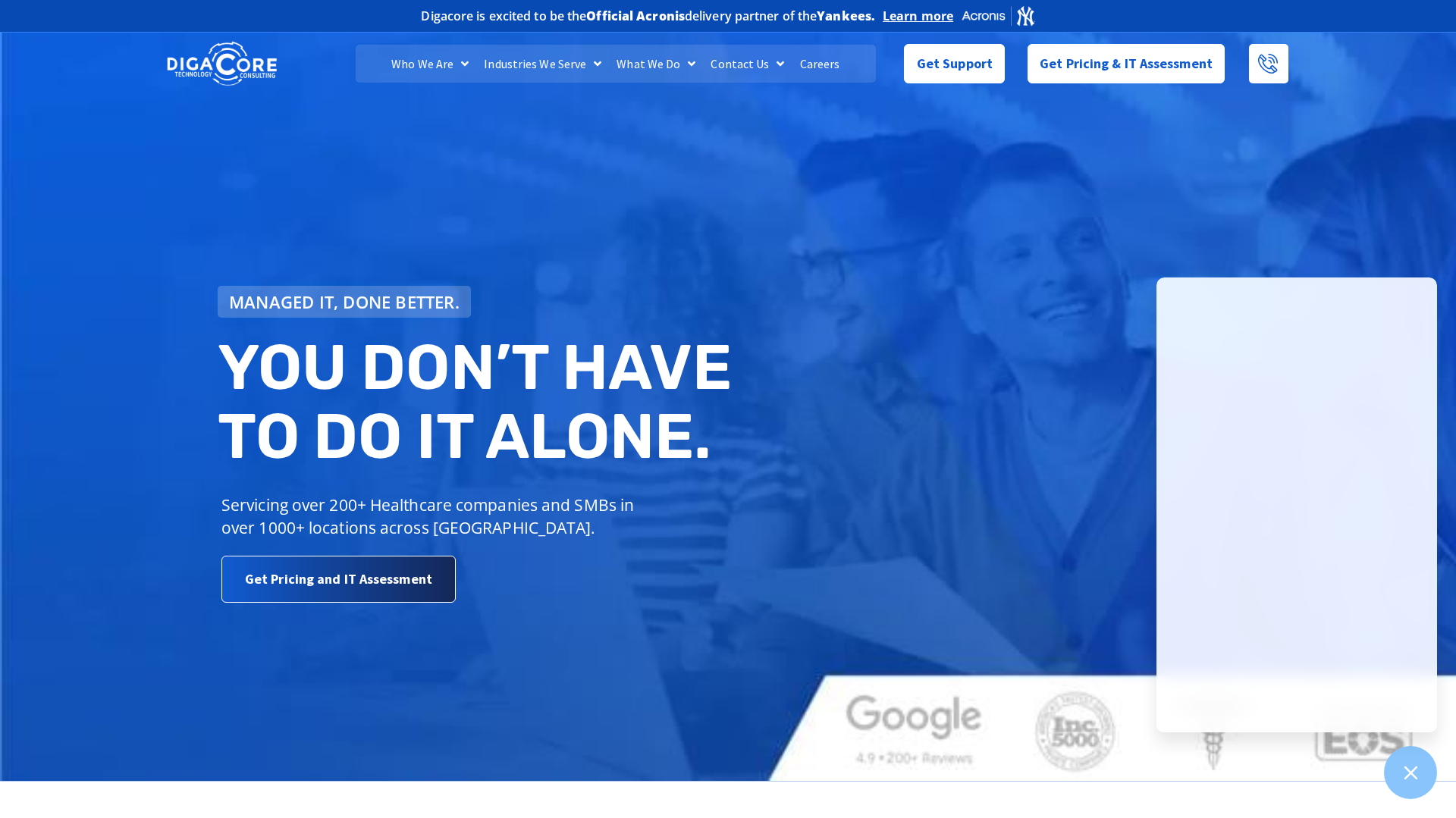 click on "Get Pricing and IT Assessment" at bounding box center (338, 579) 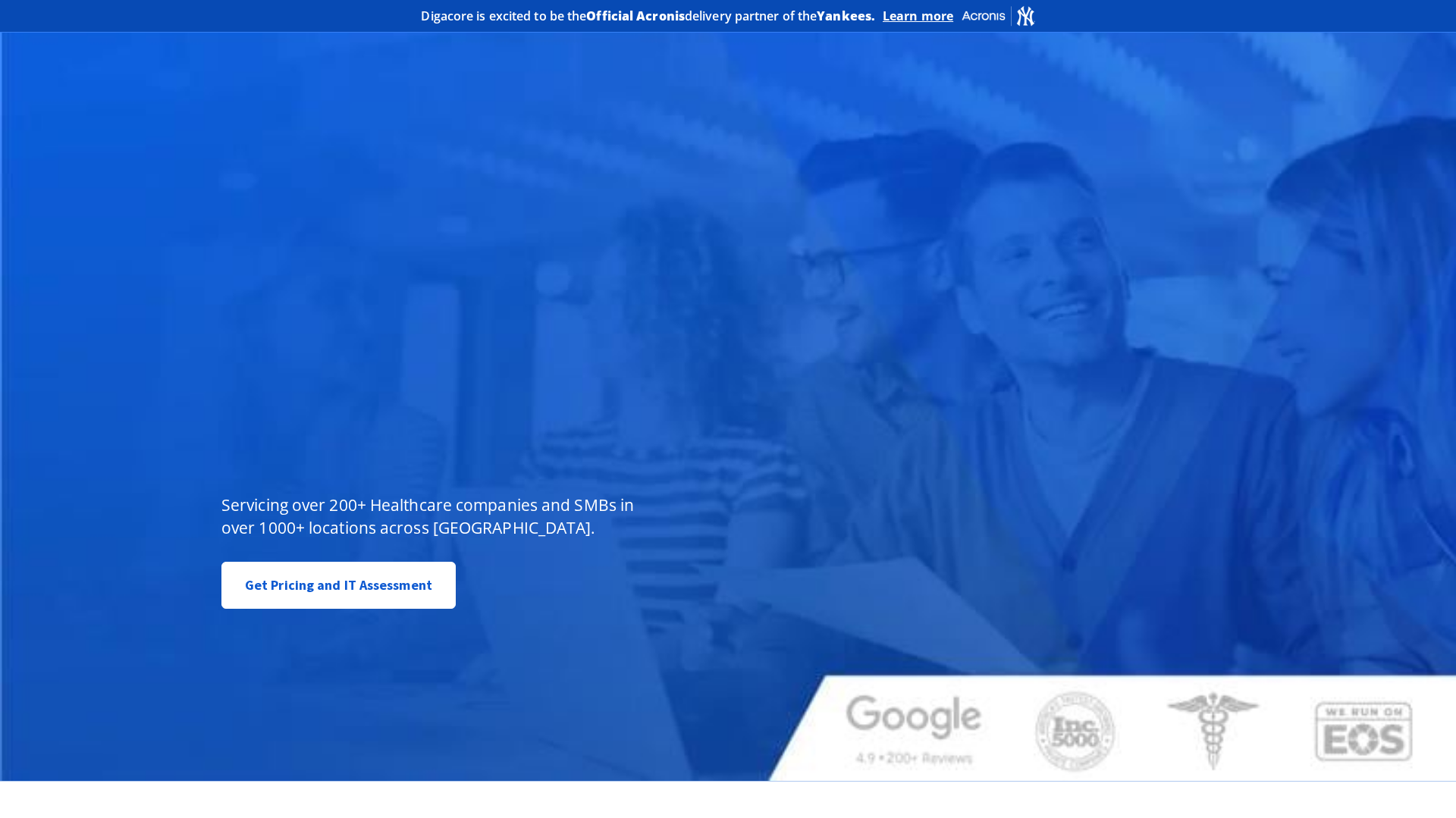 scroll, scrollTop: 0, scrollLeft: 0, axis: both 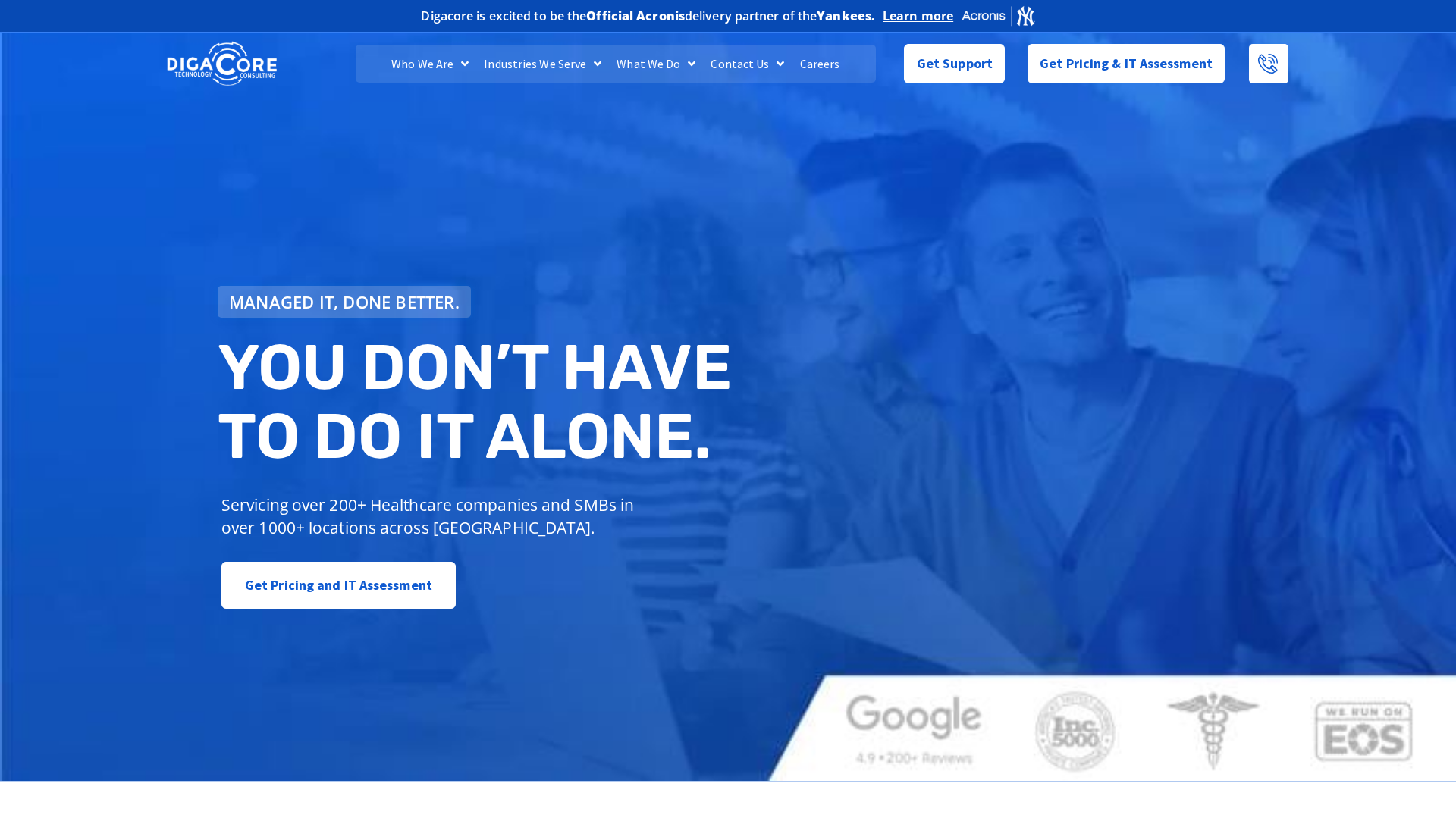 click at bounding box center (221, 64) 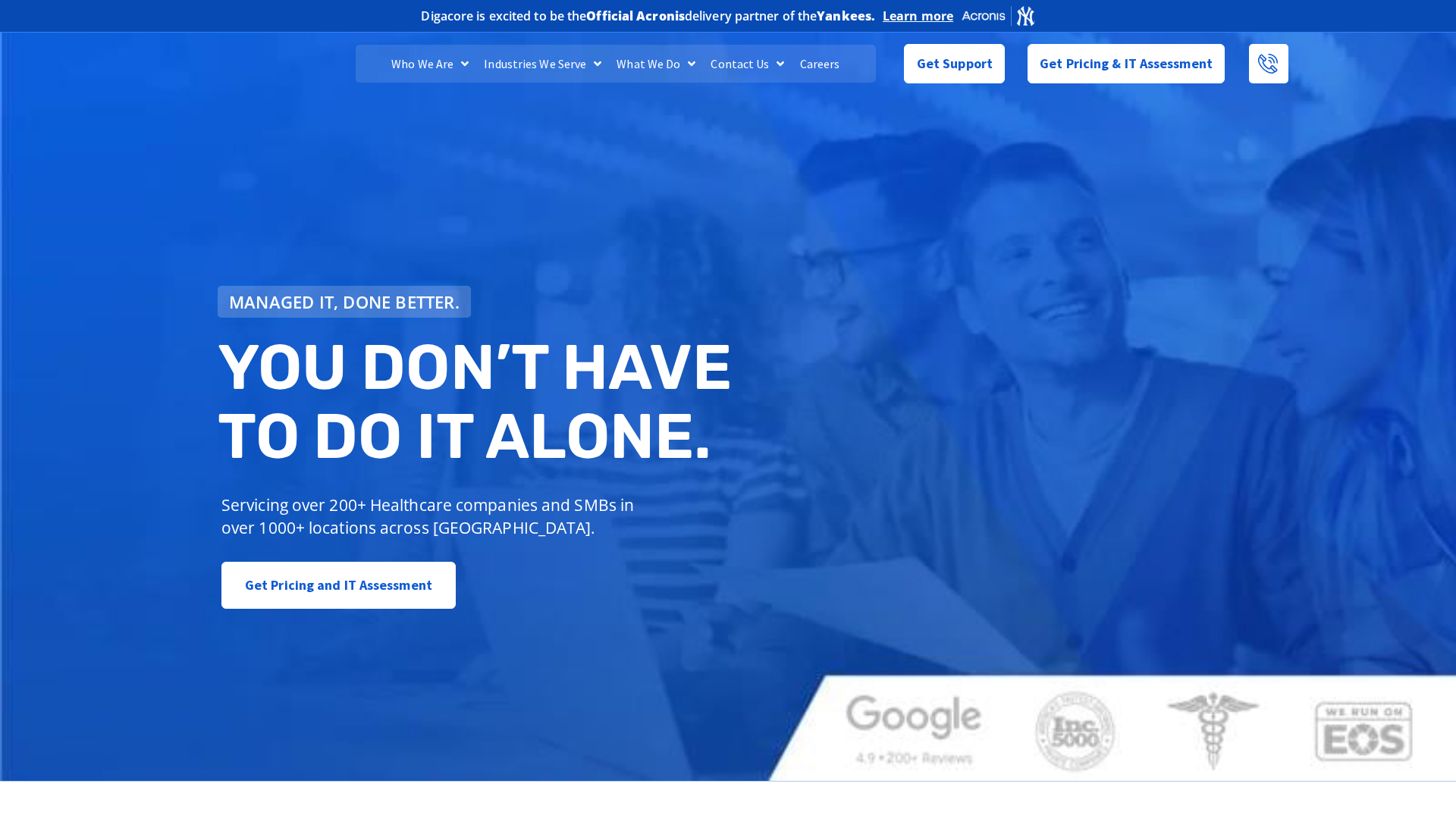 scroll, scrollTop: 0, scrollLeft: 0, axis: both 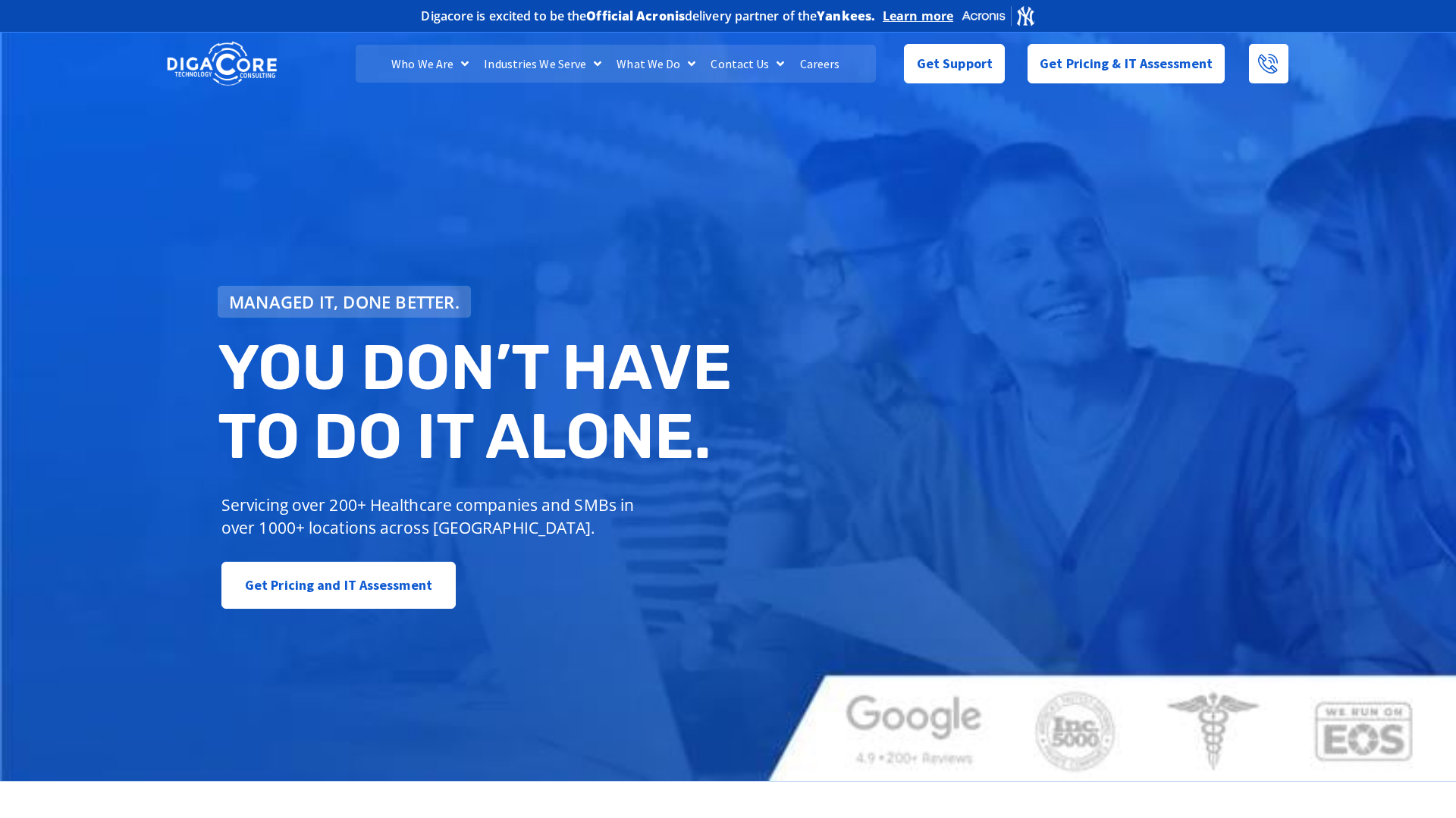 click on "Who We Are" 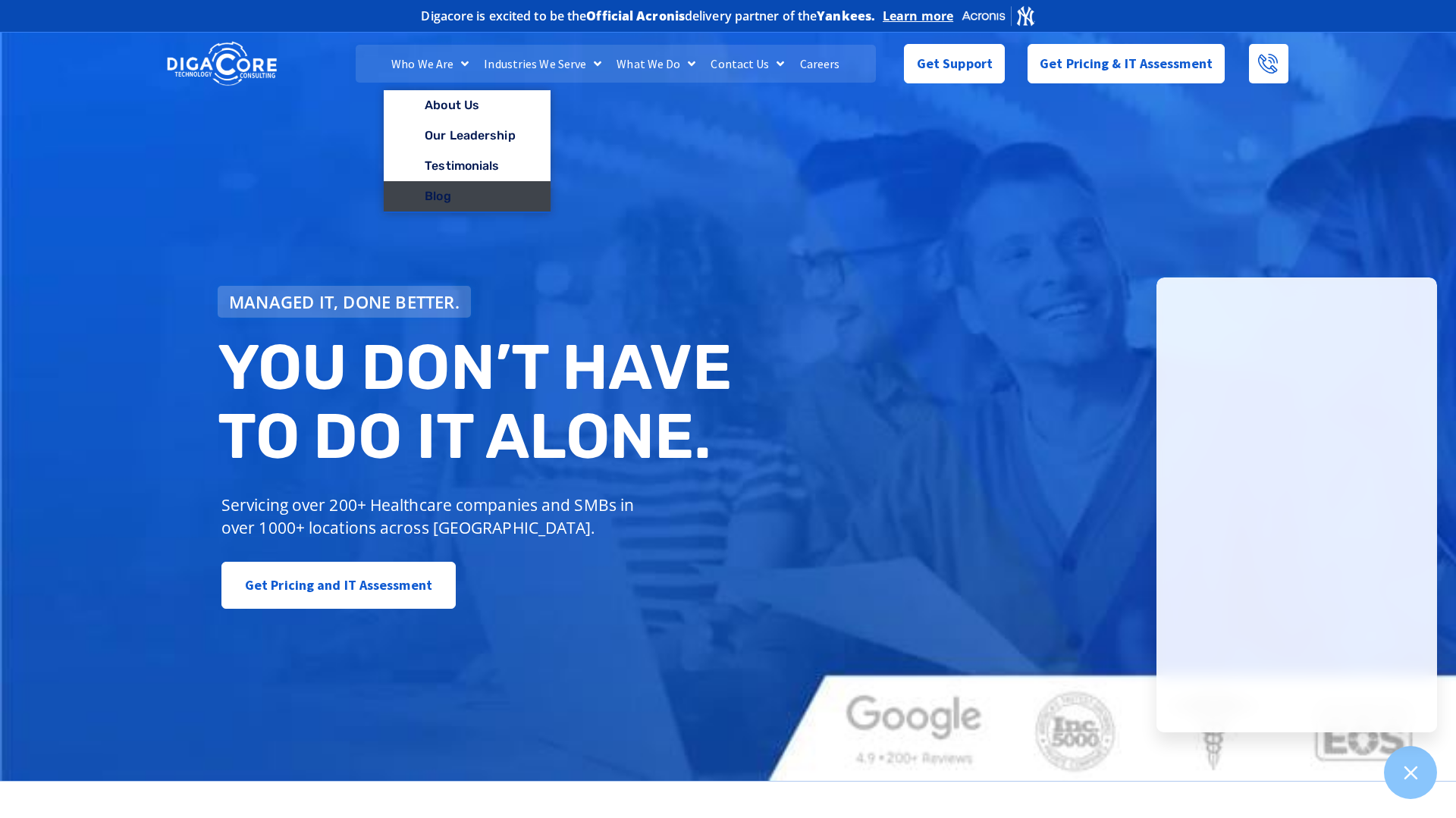 click on "Blog" 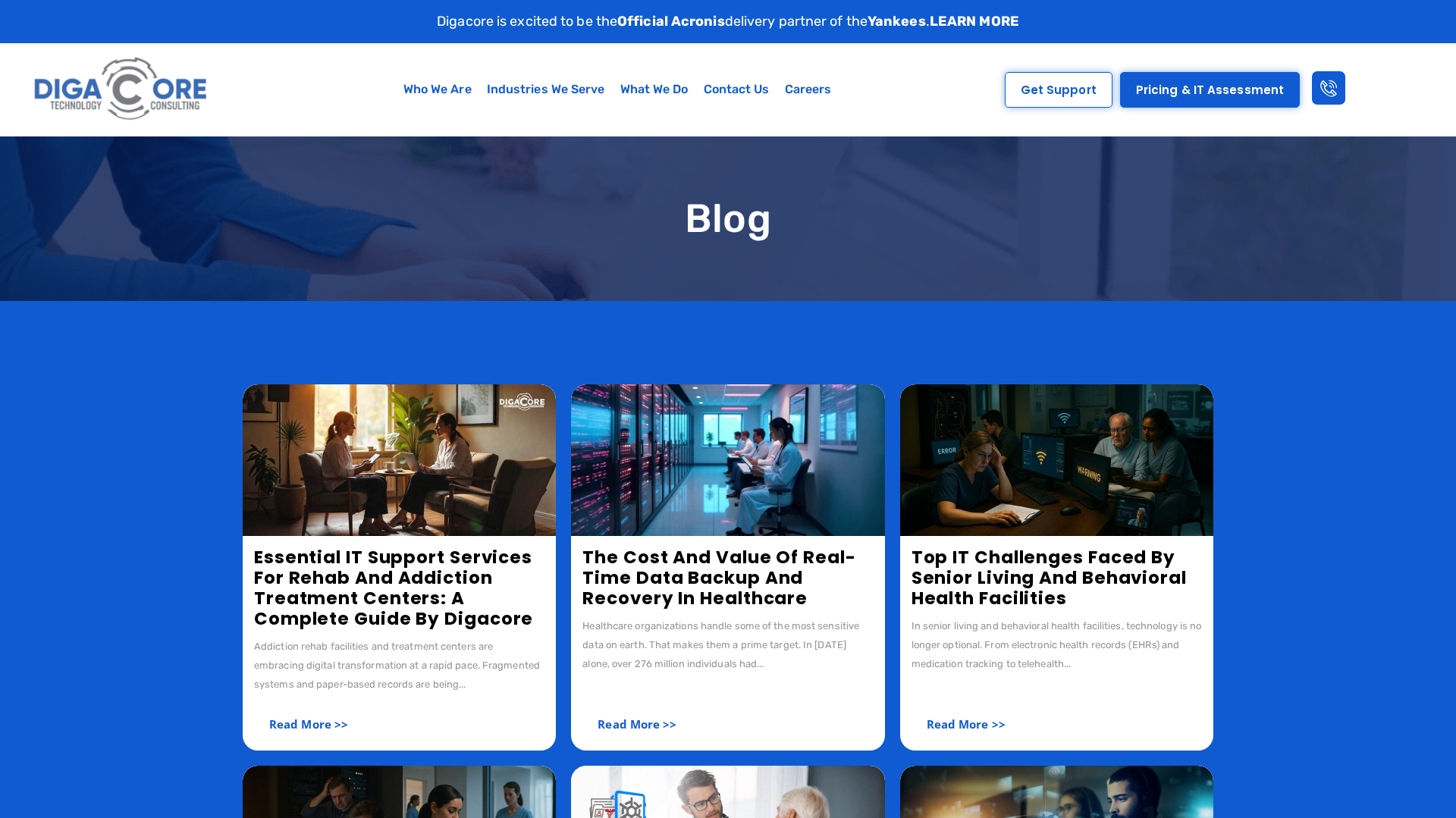 scroll, scrollTop: 0, scrollLeft: 0, axis: both 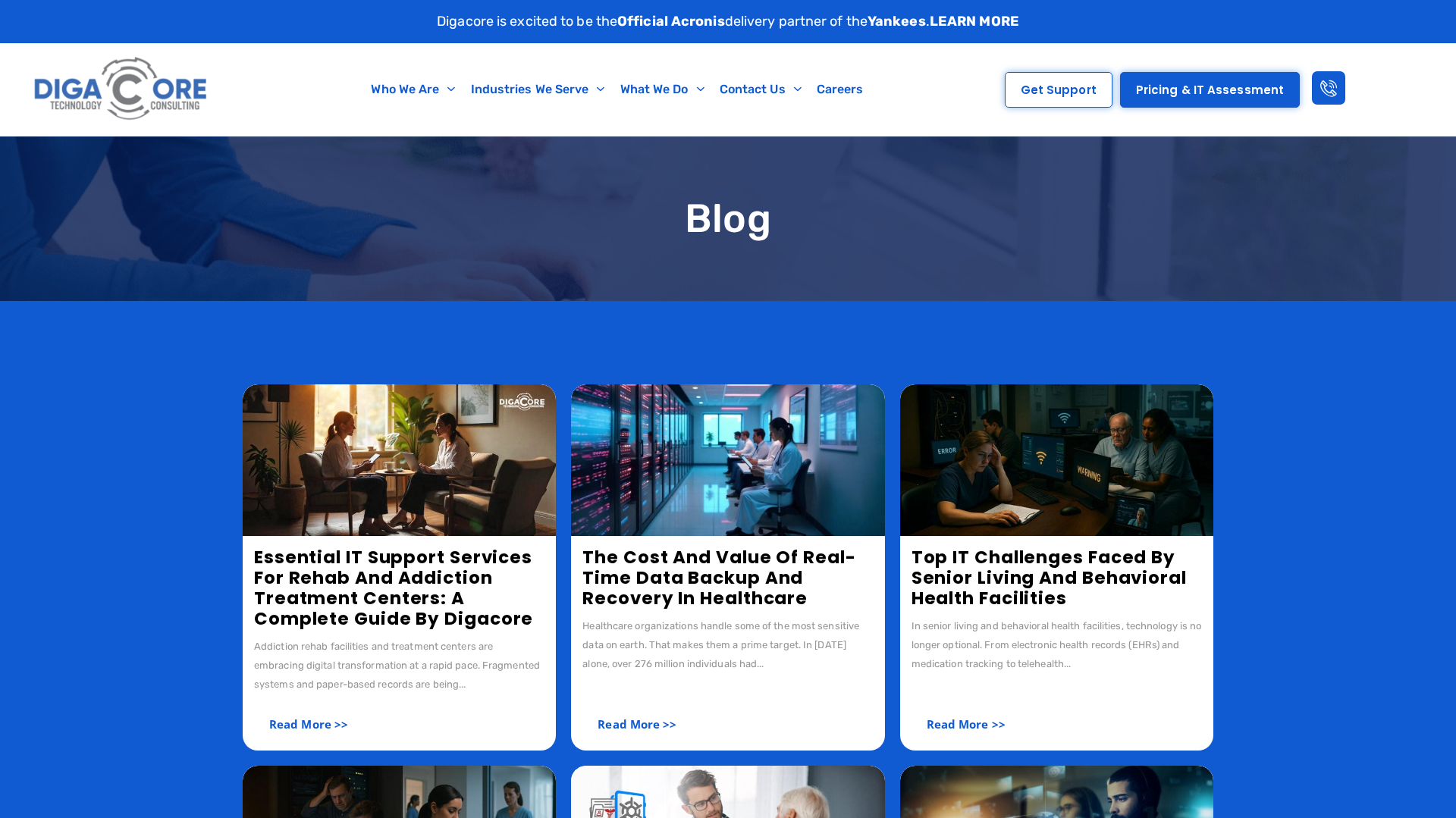 click on "The Cost and Value of Real-Time Data Backup and Recovery in Healthcare" at bounding box center (719, 578) 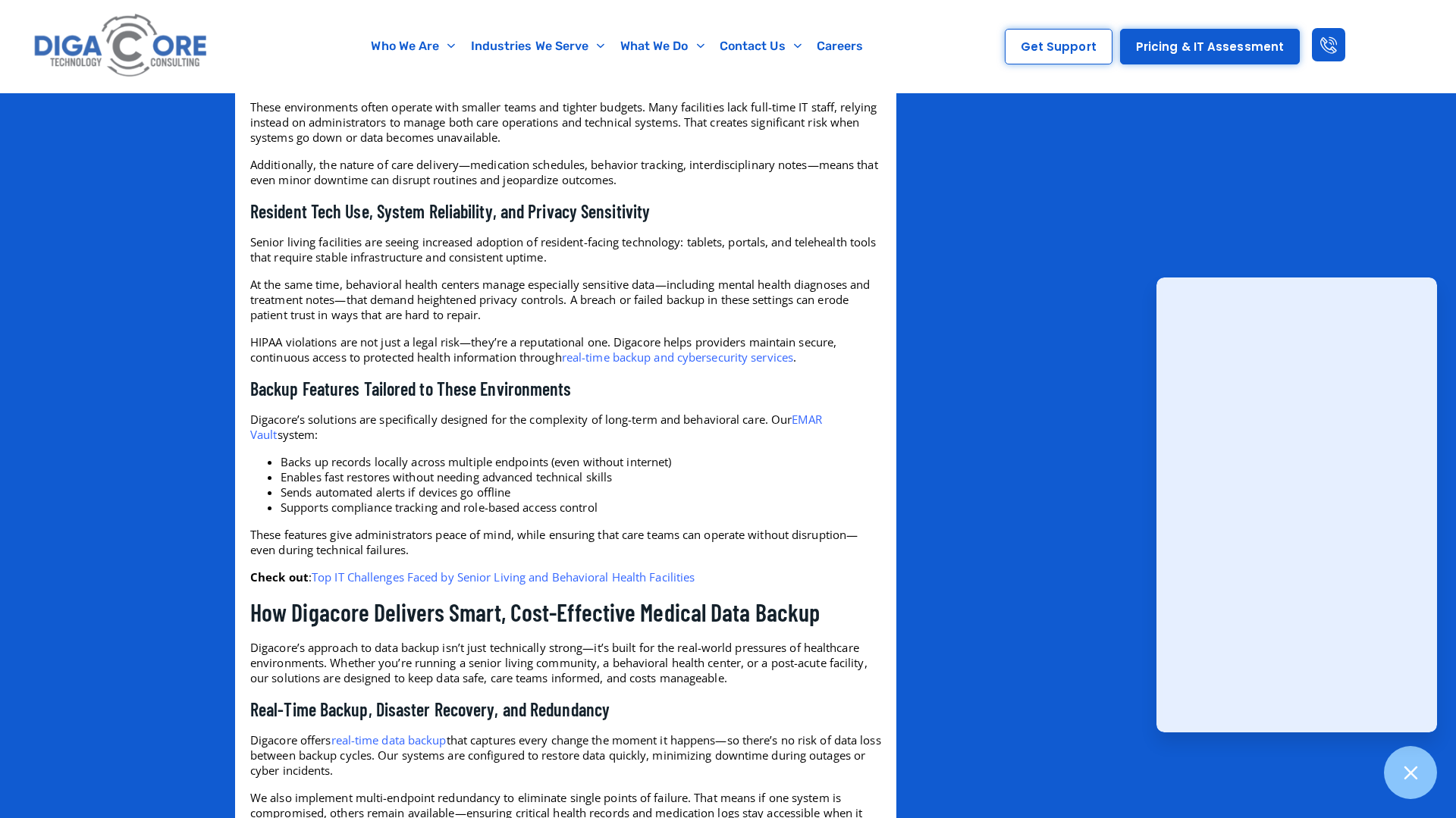 scroll, scrollTop: 2847, scrollLeft: 0, axis: vertical 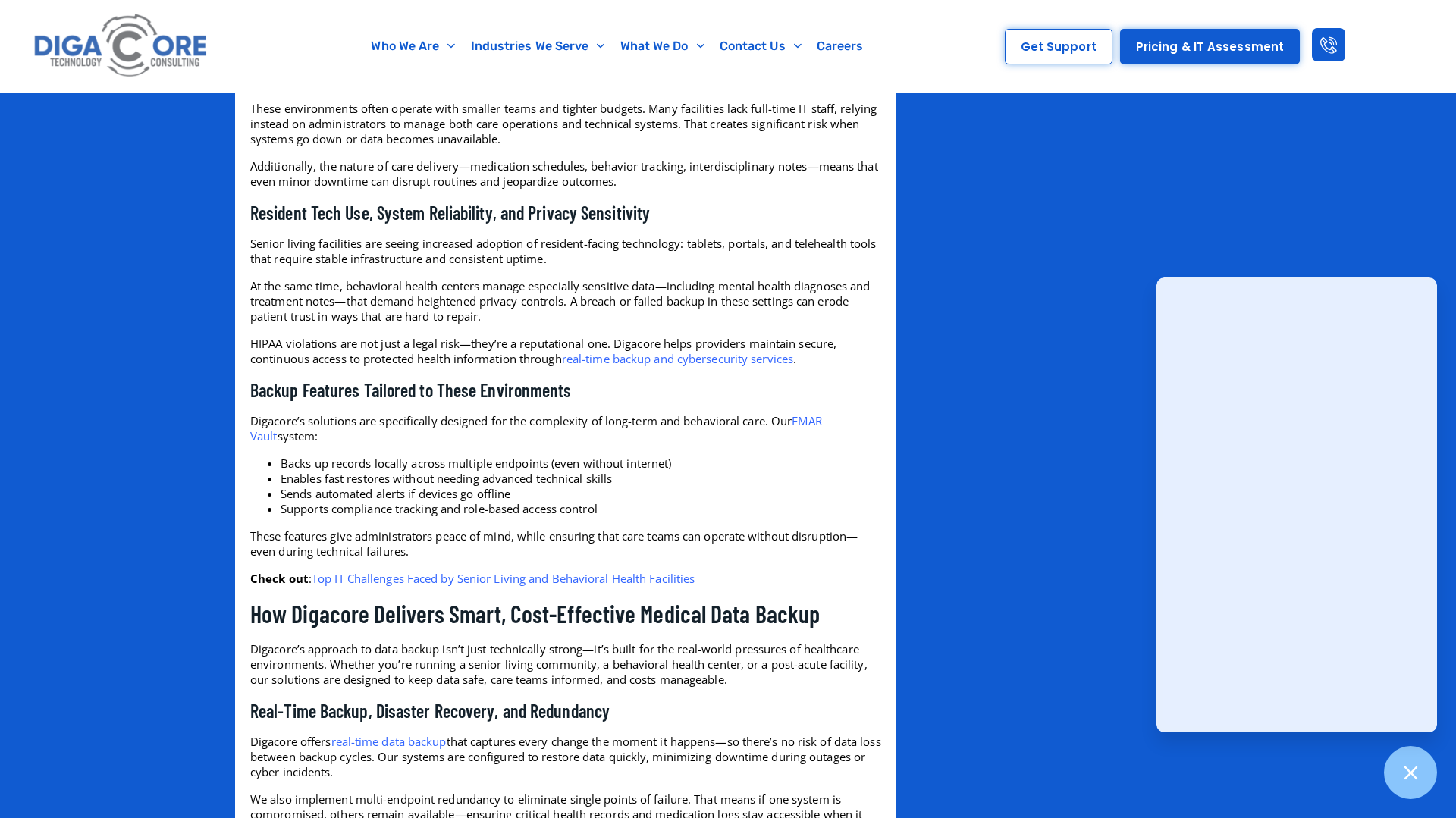 click on "Digacore offers  real-time data backup  that captures every change the moment it happens—so there’s no risk of data loss between backup cycles. Our systems are configured to restore data quickly, minimizing downtime during outages or cyber incidents." at bounding box center (566, 757) 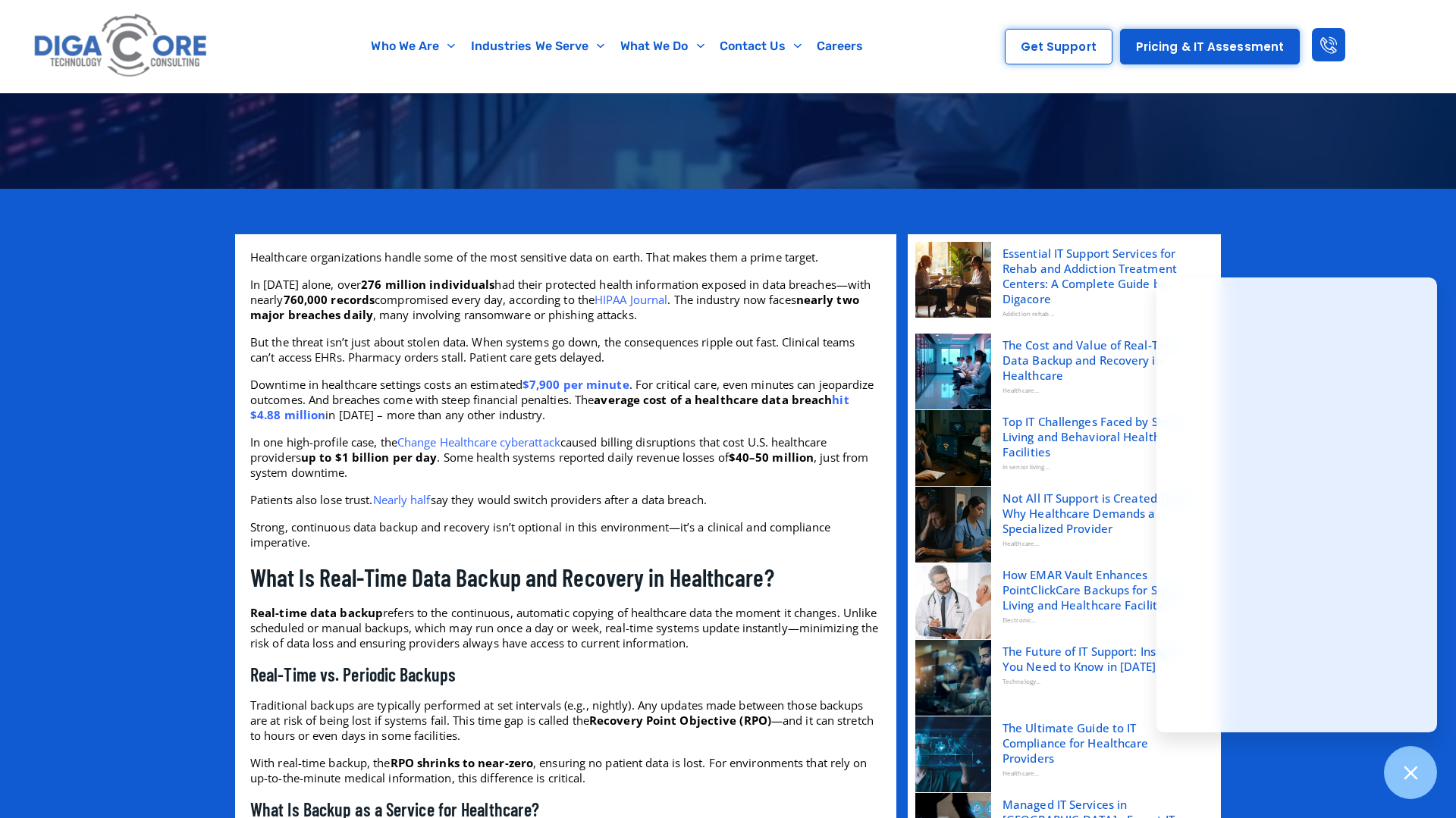 scroll, scrollTop: 0, scrollLeft: 0, axis: both 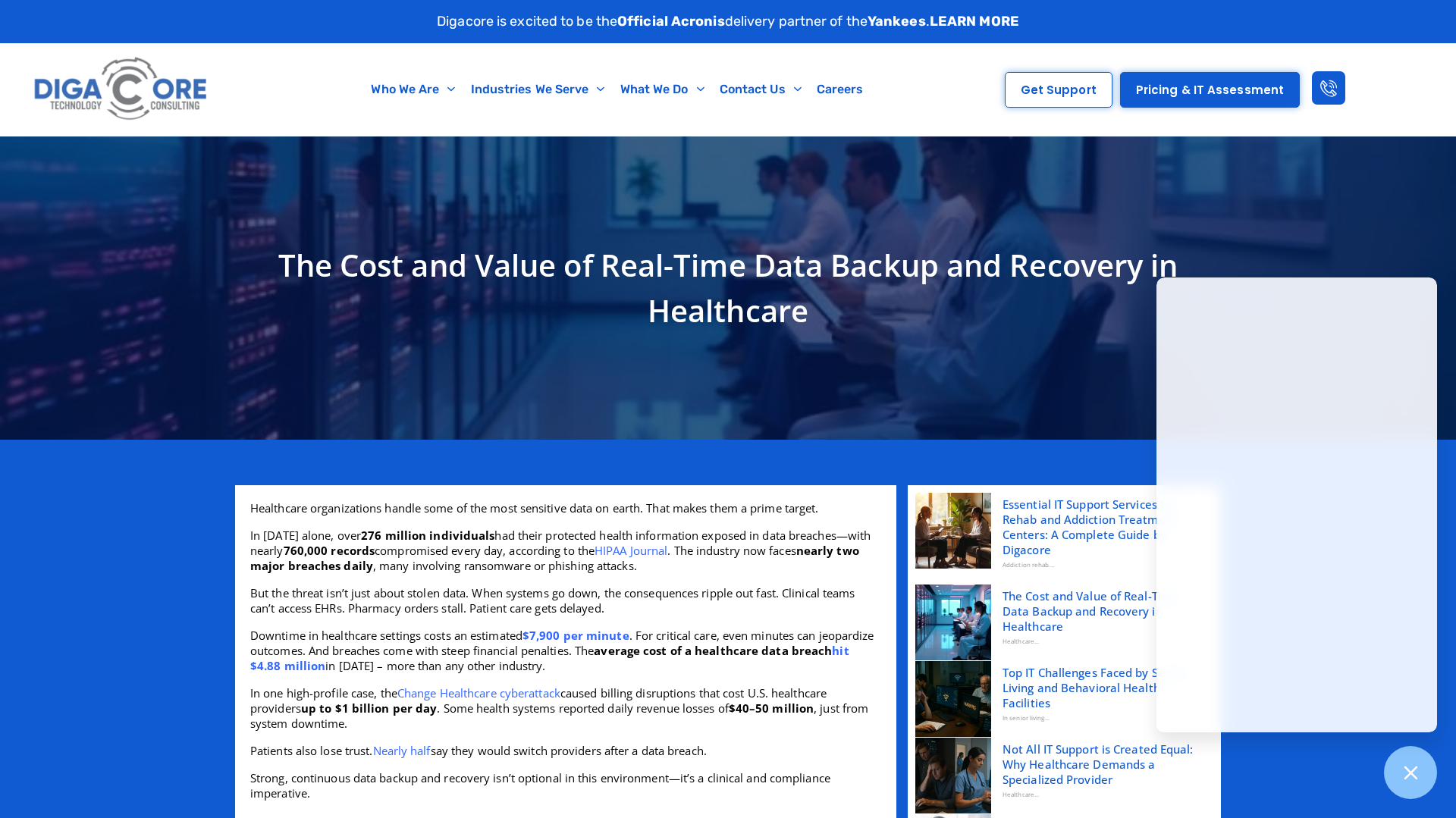 click on "Healthcare organizations handle some of the most sensitive data on earth. That makes them a prime target. In 2024 alone, over  276 million individuals  had their protected health information exposed in data breaches—with nearly  760,000 records  compromised every day, according to the  HIPAA Journal . The industry now faces  nearly two major breaches daily , many involving ransomware or phishing attacks. But the threat isn’t just about stolen data. When systems go down, the consequences ripple out fast. Clinical teams can’t access EHRs. Pharmacy orders stall. Patient care gets delayed. Downtime in healthcare settings costs an estimated  $7,900 per minute . For critical care, even minutes can jeopardize outcomes. And breaches come with steep financial penalties. The  average cost of a healthcare data breach  hit $4.88 million  in 2024 – more than any other industry. In one high-profile case, the  Change Healthcare cyberattack Digacore" at bounding box center (728, 2443) 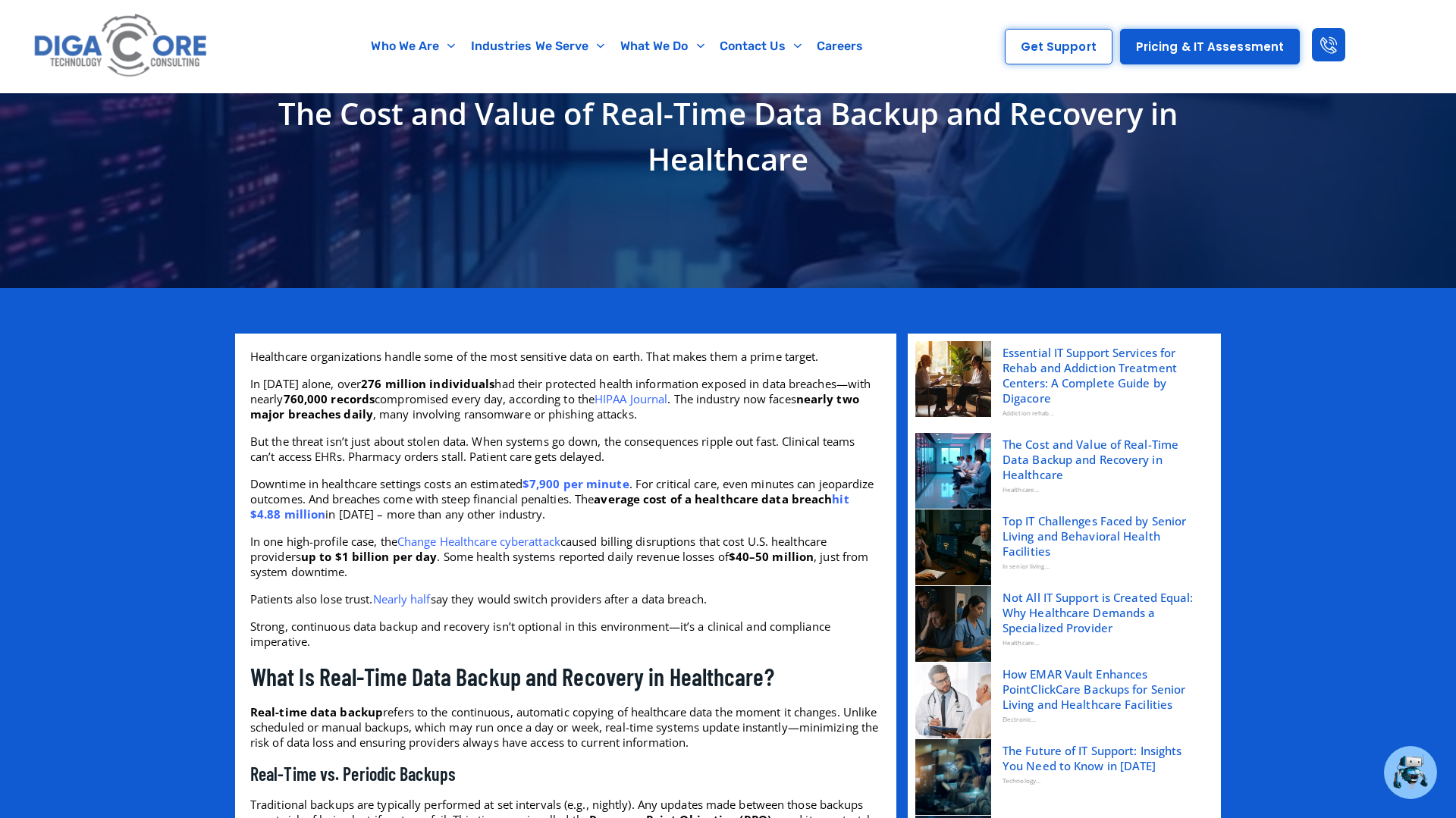 scroll, scrollTop: 0, scrollLeft: 0, axis: both 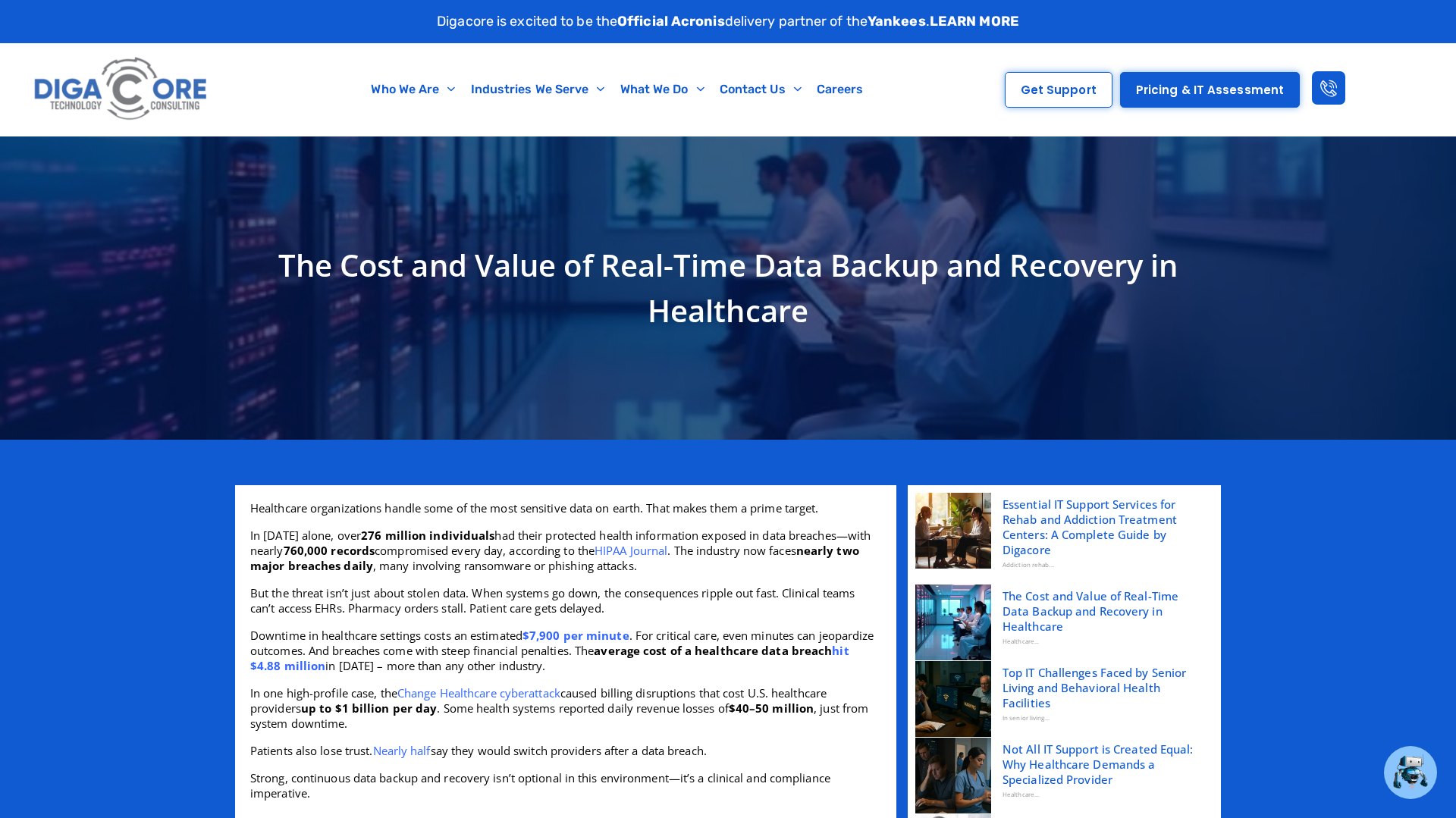 click at bounding box center [121, 89] 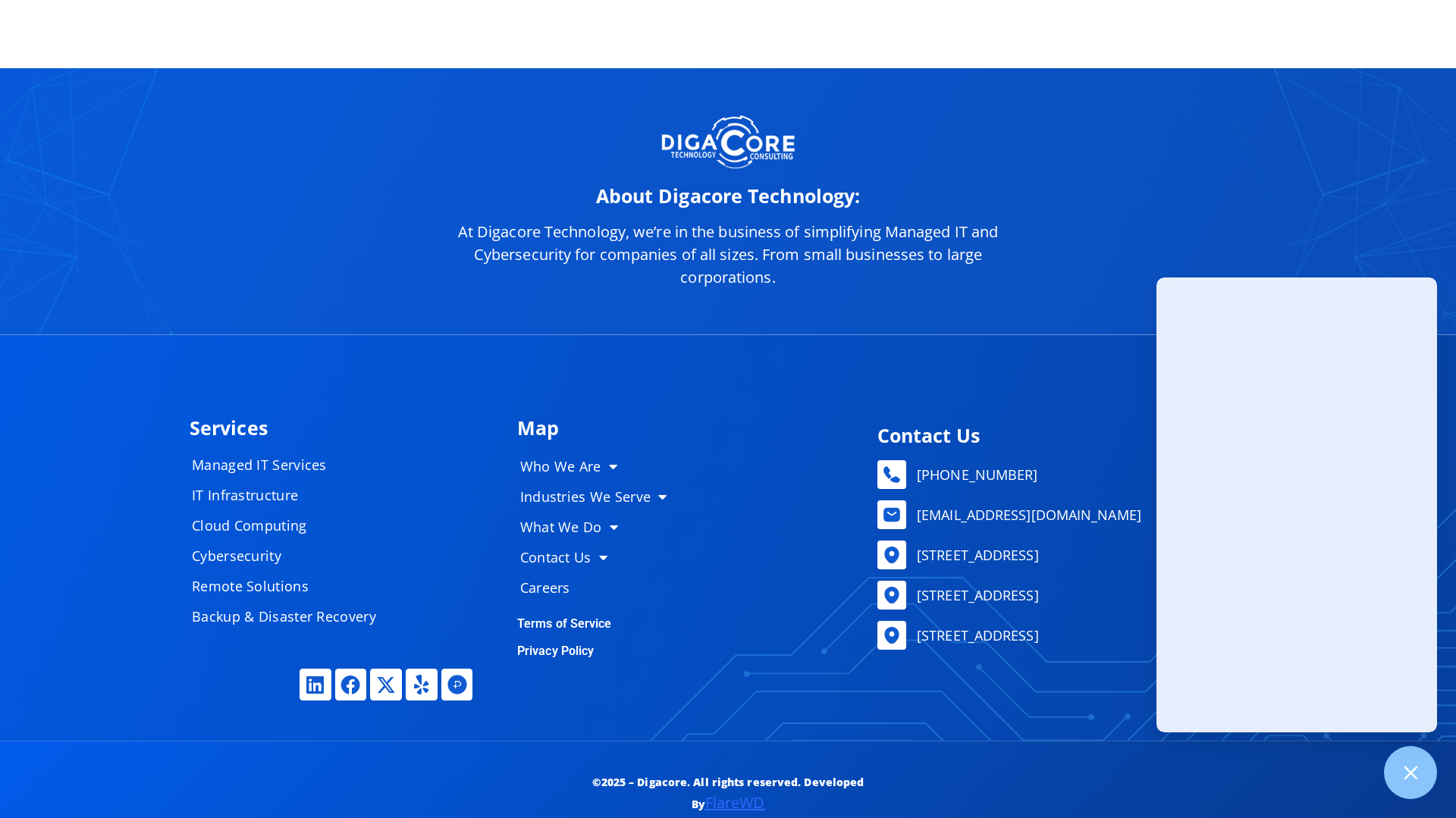 scroll, scrollTop: 7627, scrollLeft: 0, axis: vertical 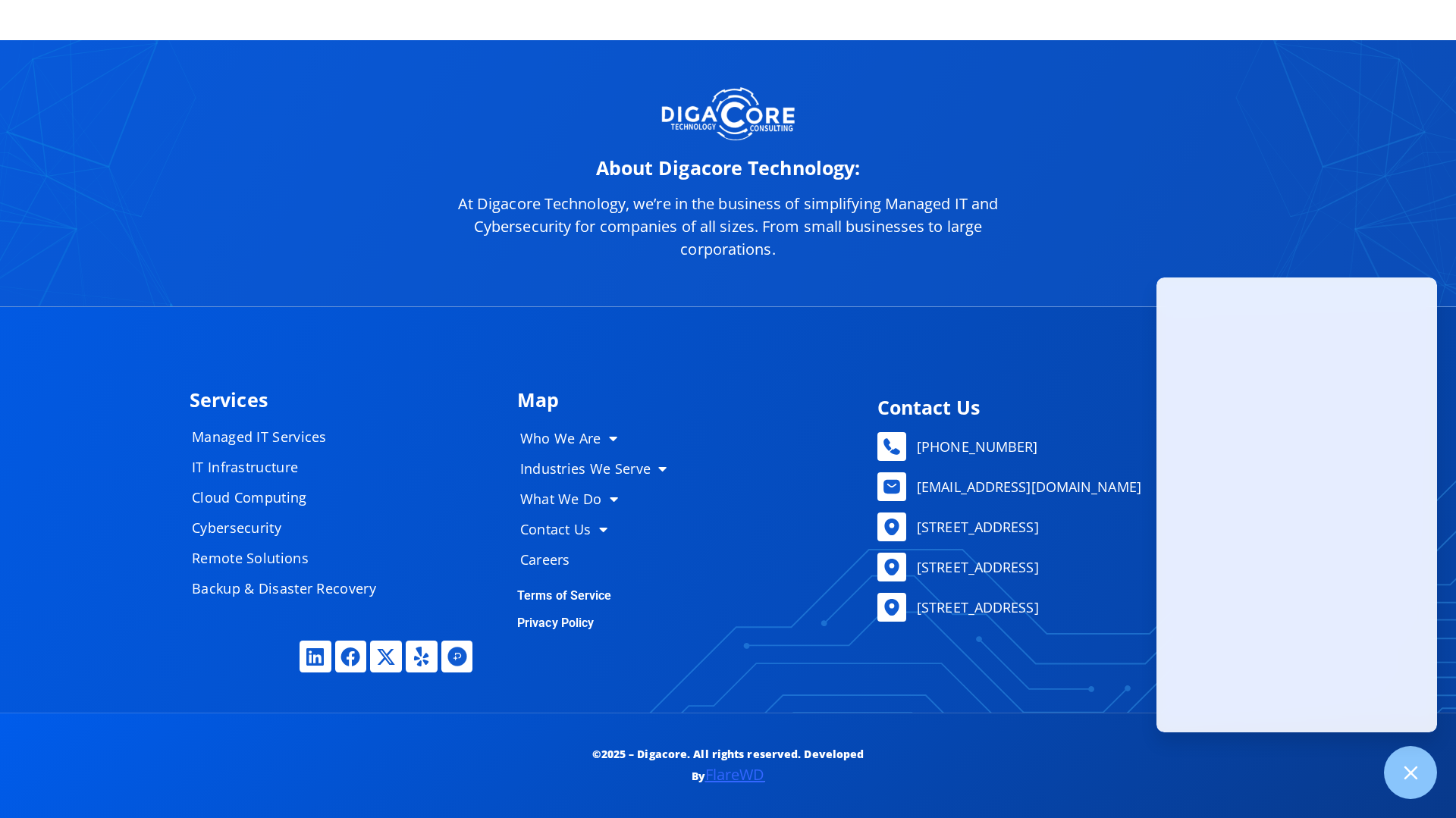 click 